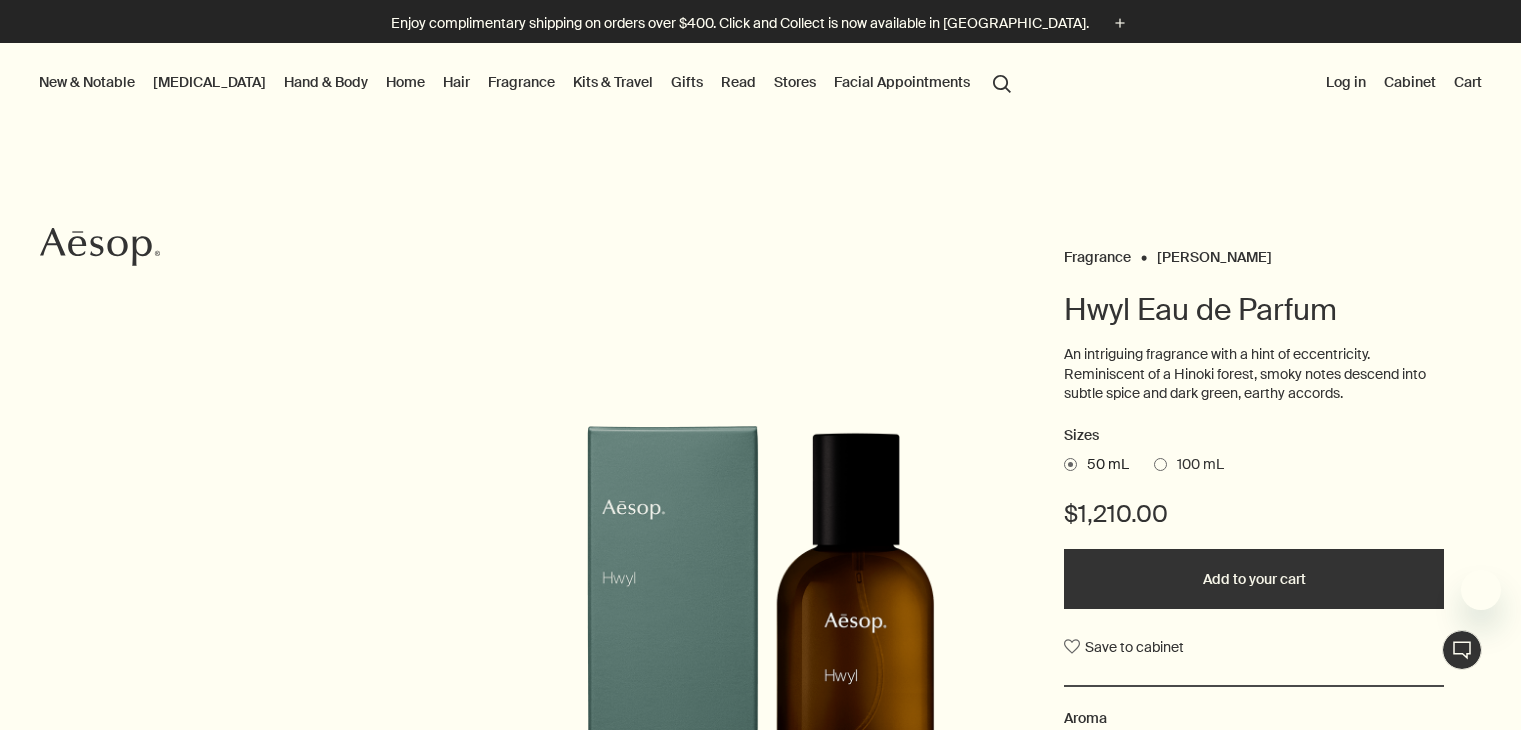 scroll, scrollTop: 400, scrollLeft: 0, axis: vertical 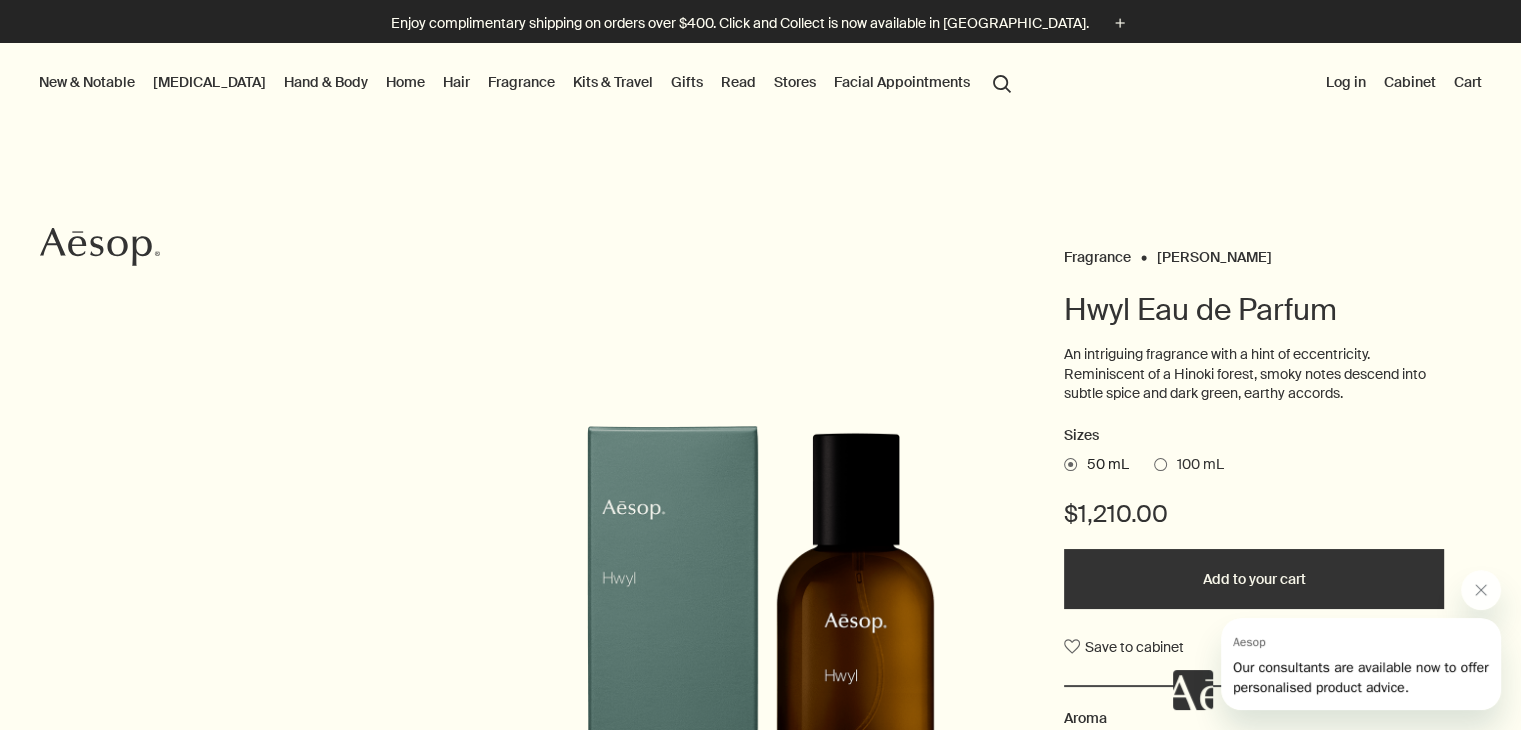 click at bounding box center (1160, 464) 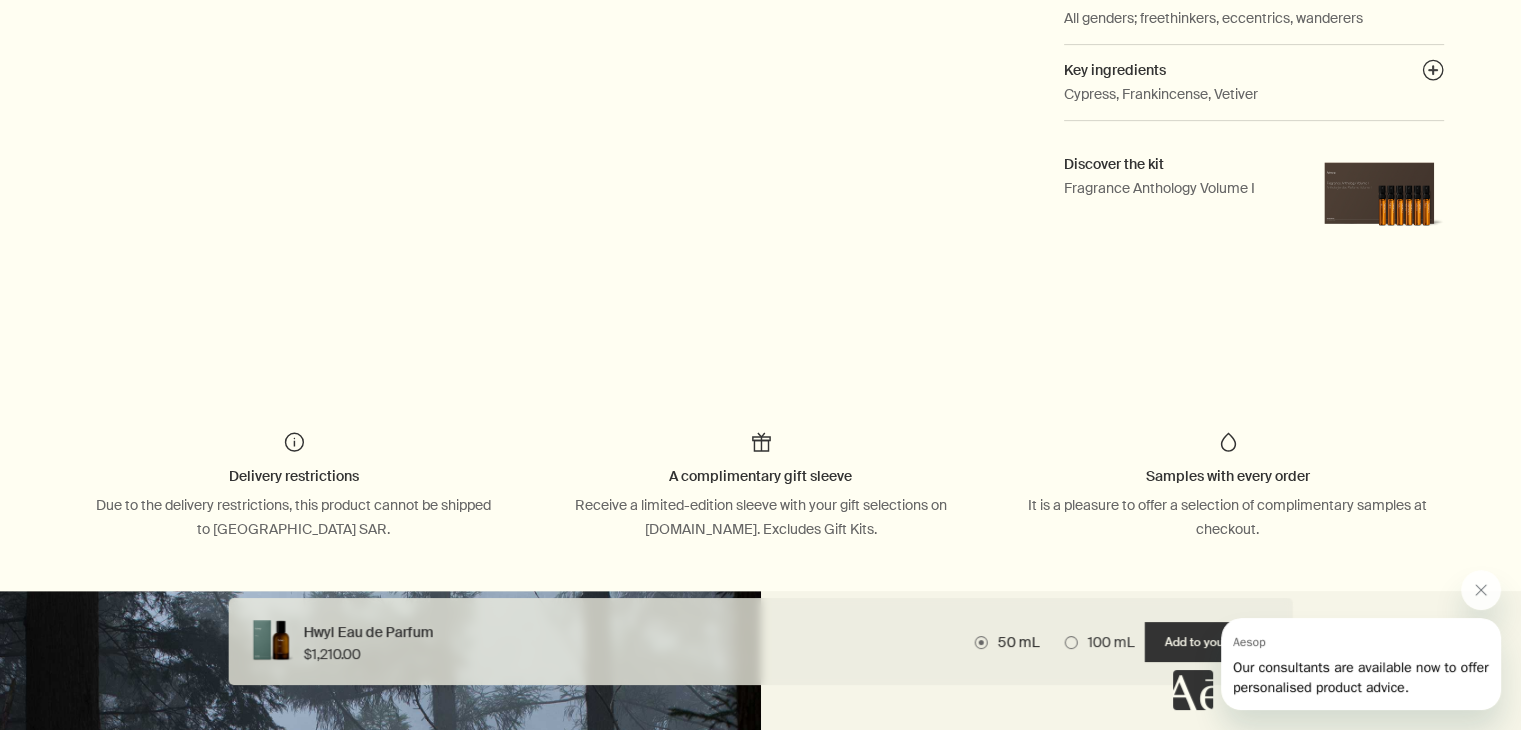 scroll, scrollTop: 1400, scrollLeft: 0, axis: vertical 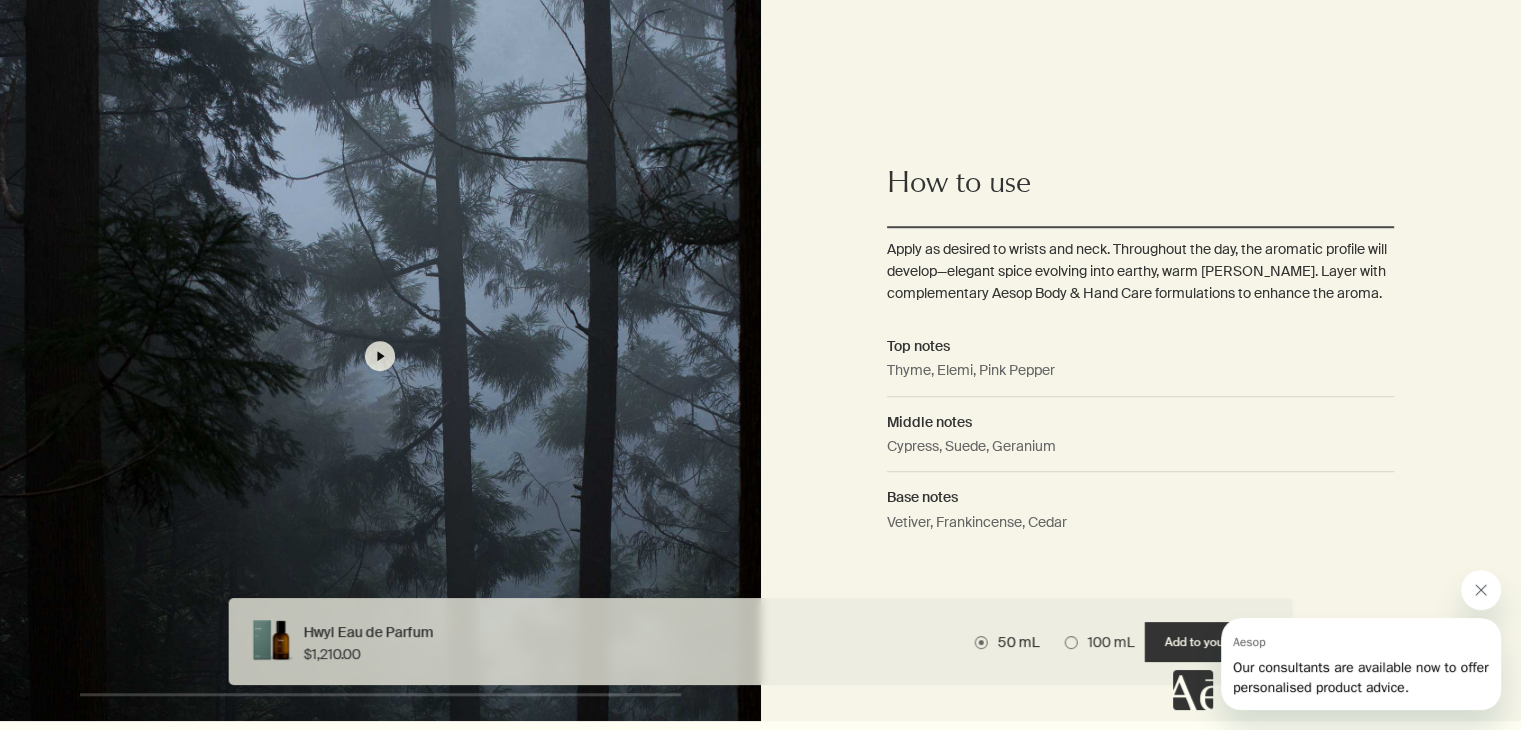 click 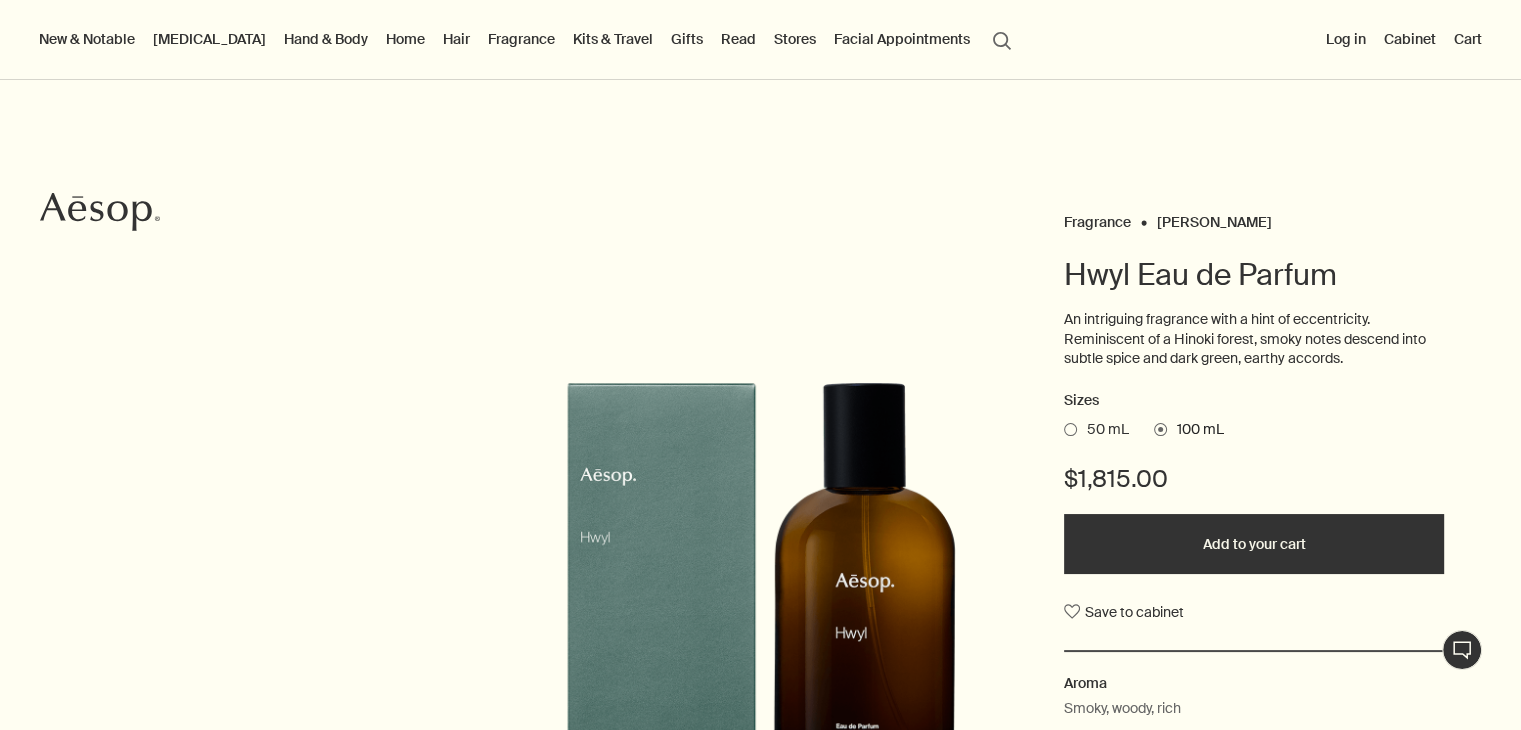 scroll, scrollTop: 0, scrollLeft: 0, axis: both 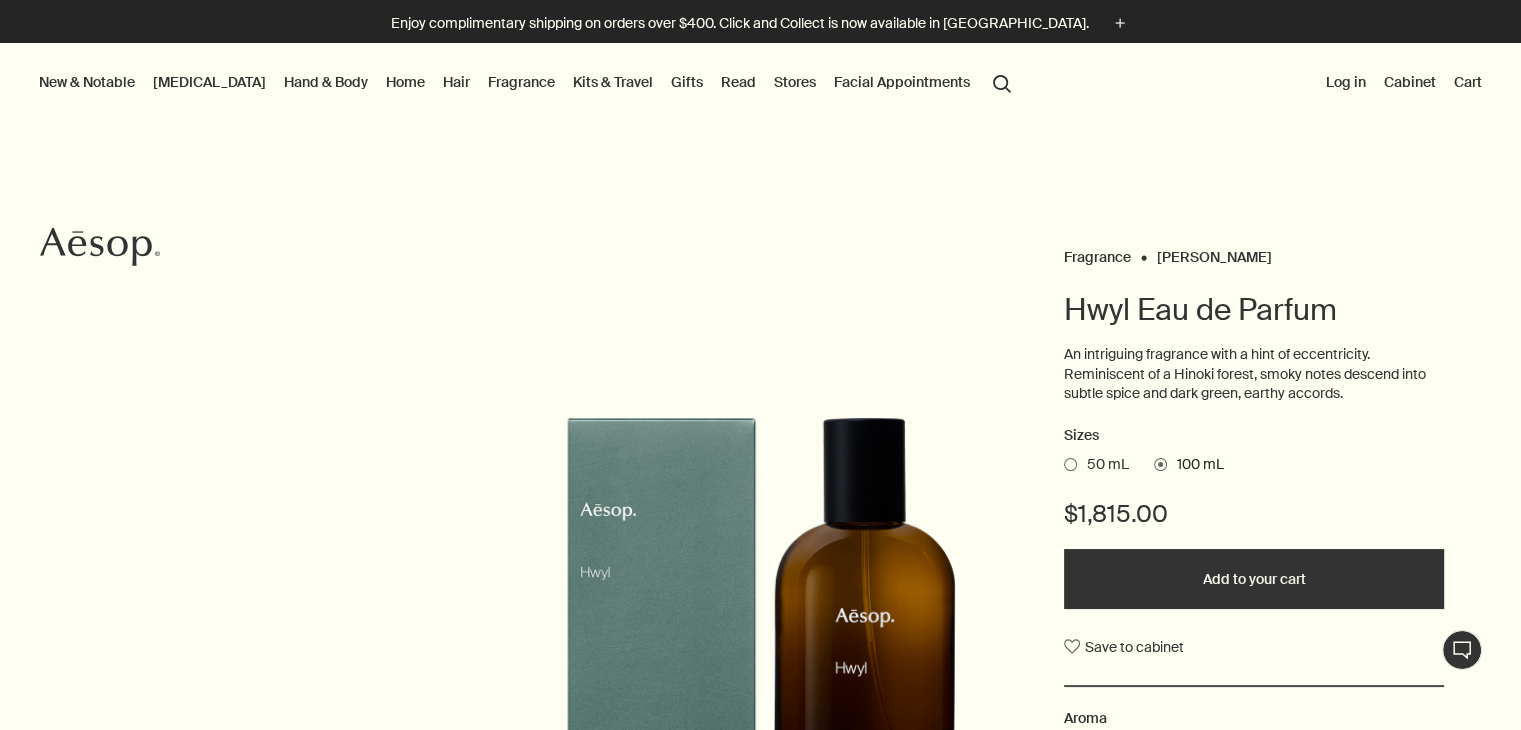 click on "Fragrance" at bounding box center (521, 82) 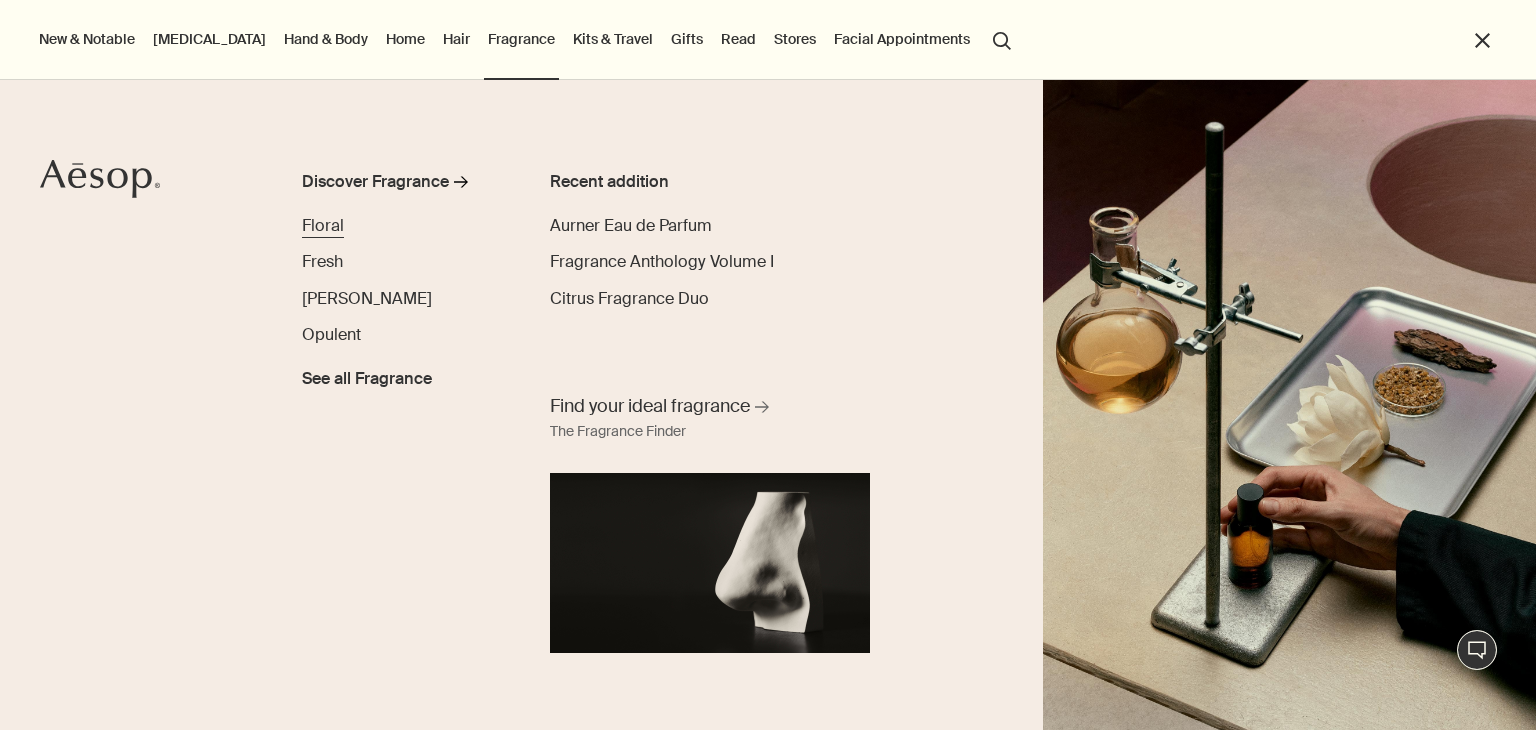 click on "Floral" at bounding box center [323, 225] 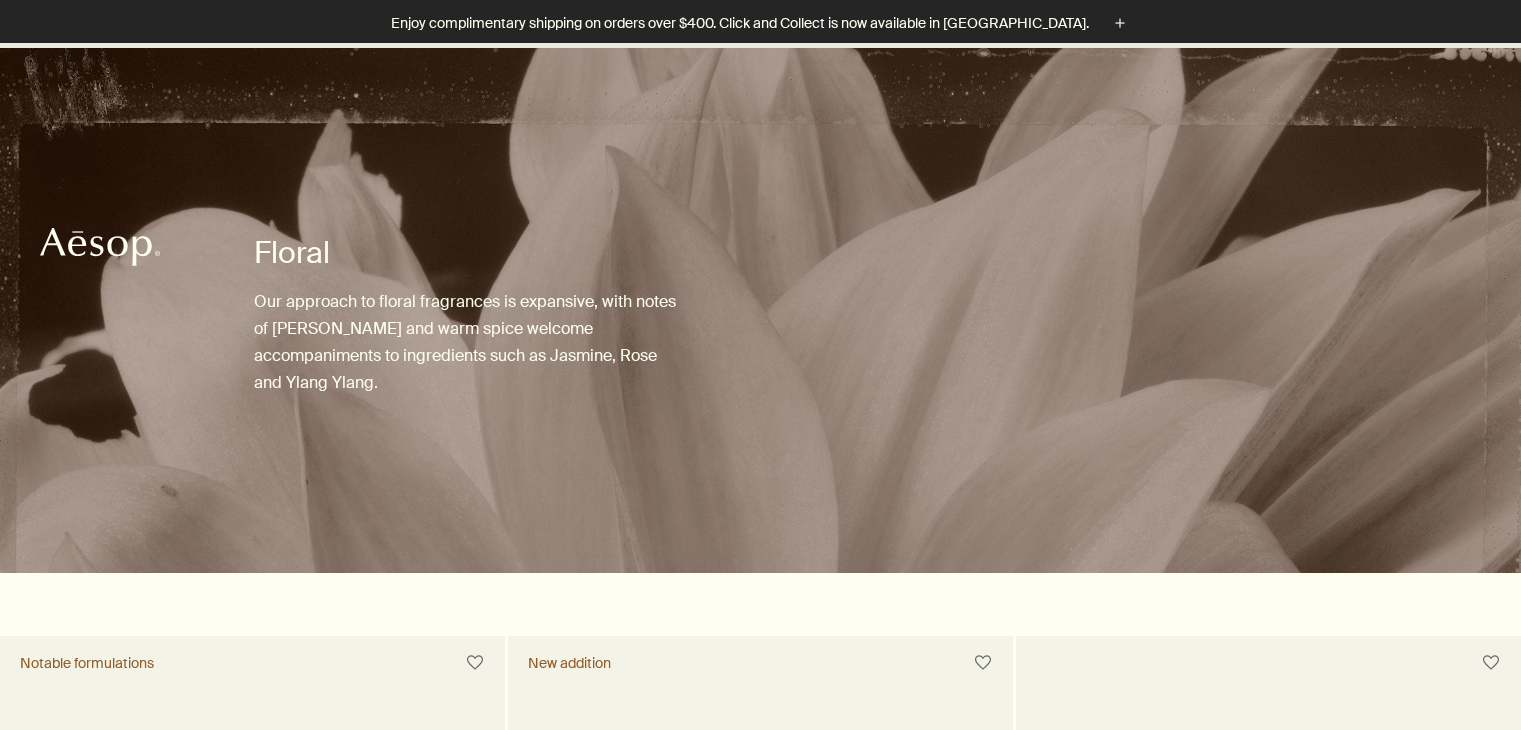 scroll, scrollTop: 902, scrollLeft: 0, axis: vertical 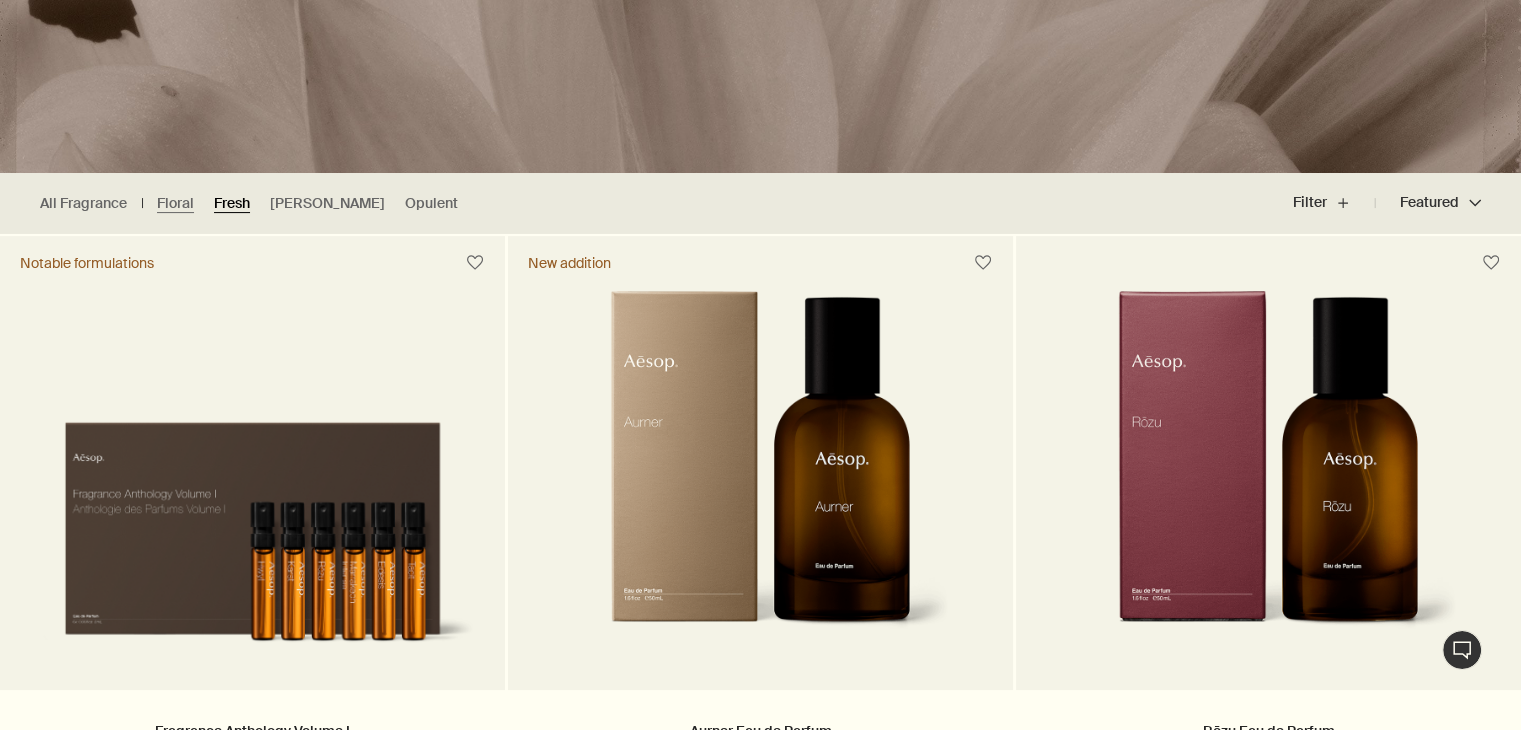 click on "Fresh" at bounding box center (232, 203) 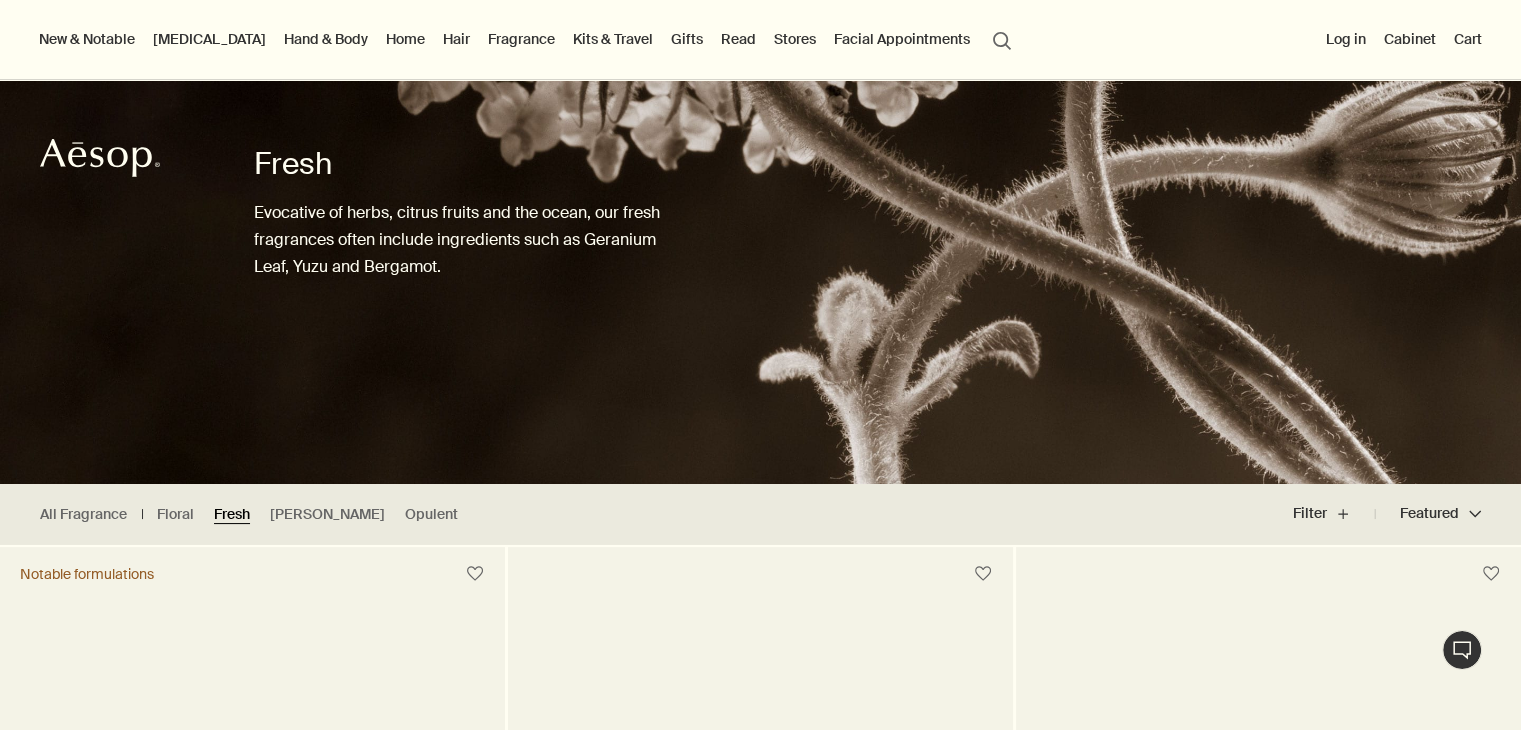 scroll, scrollTop: 0, scrollLeft: 0, axis: both 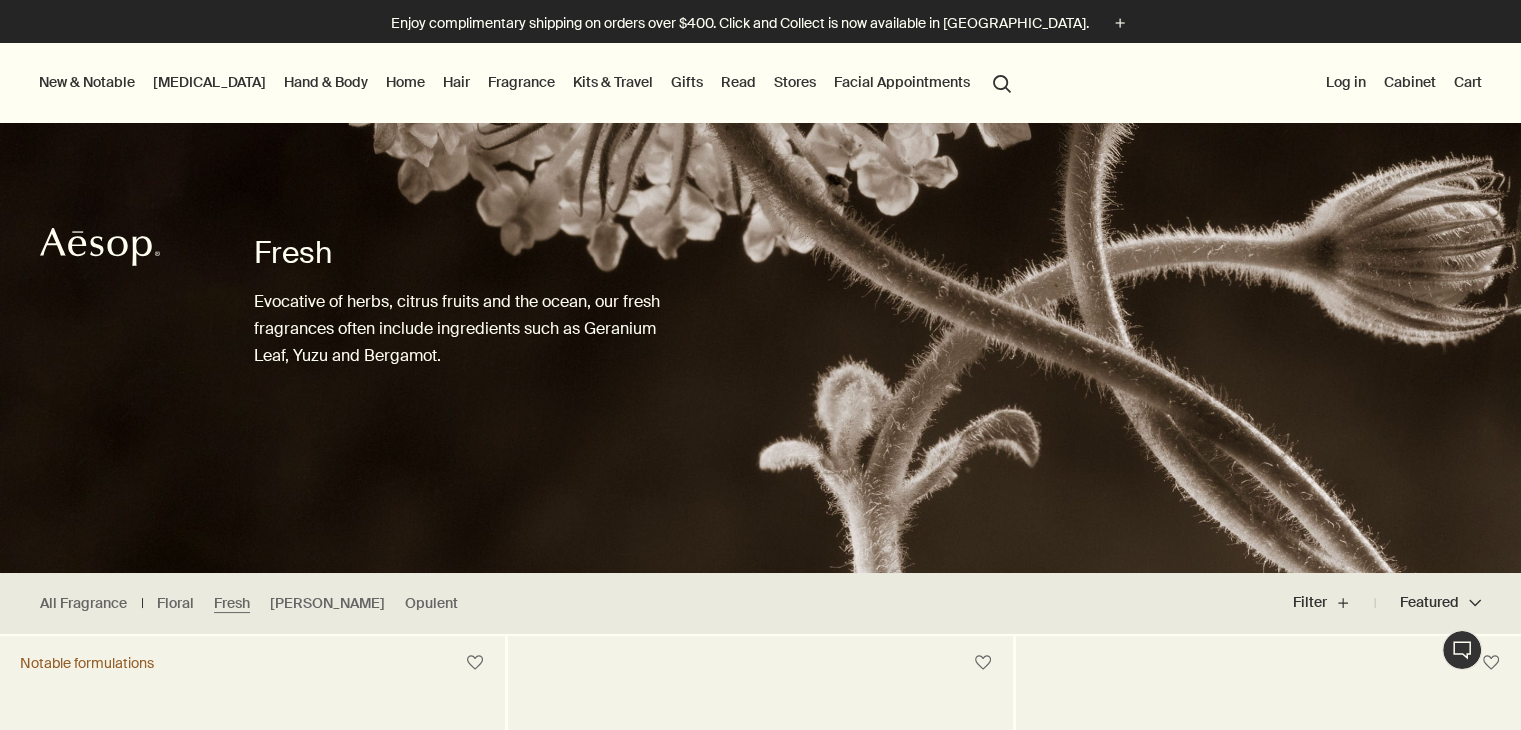 click on "[PERSON_NAME]" at bounding box center [327, 603] 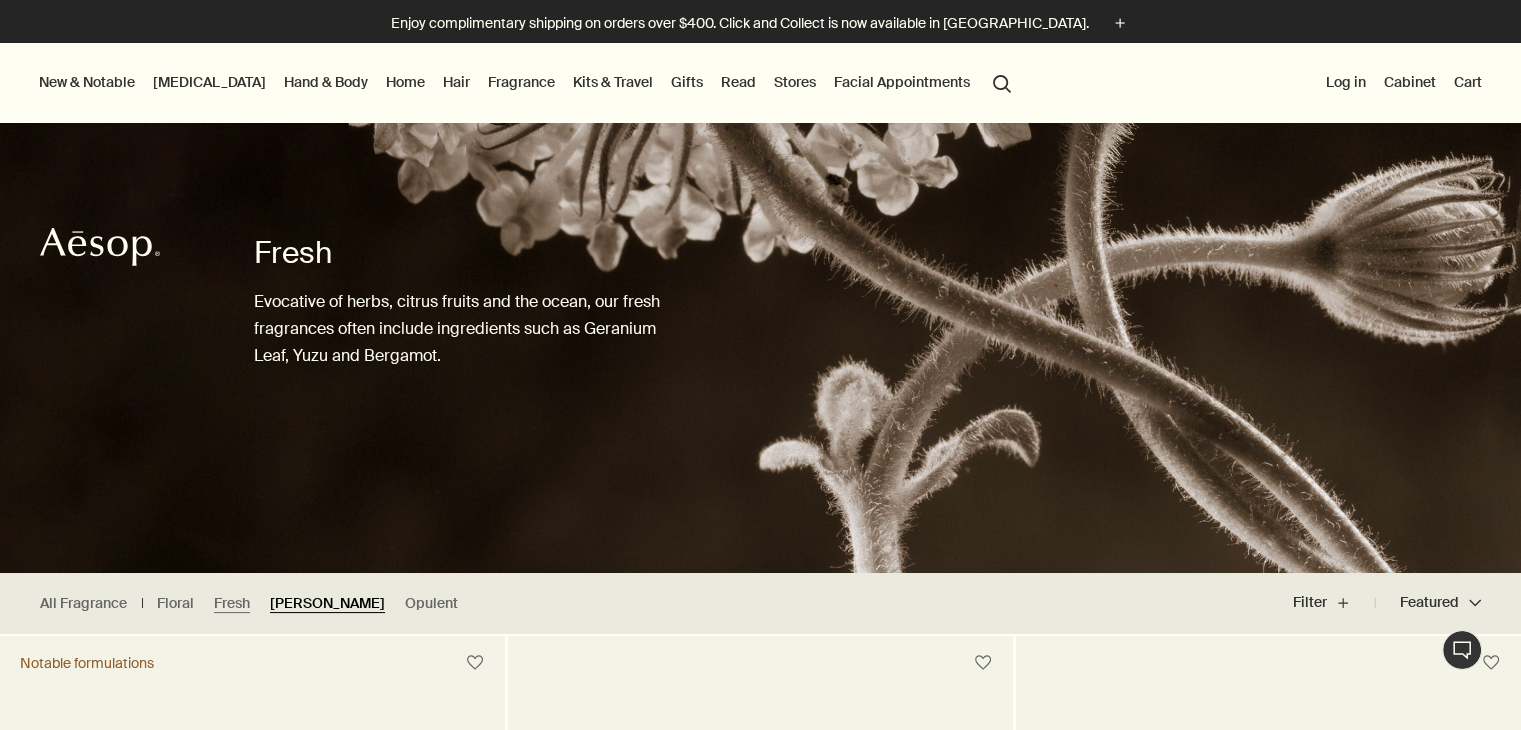 click on "[PERSON_NAME]" at bounding box center (327, 603) 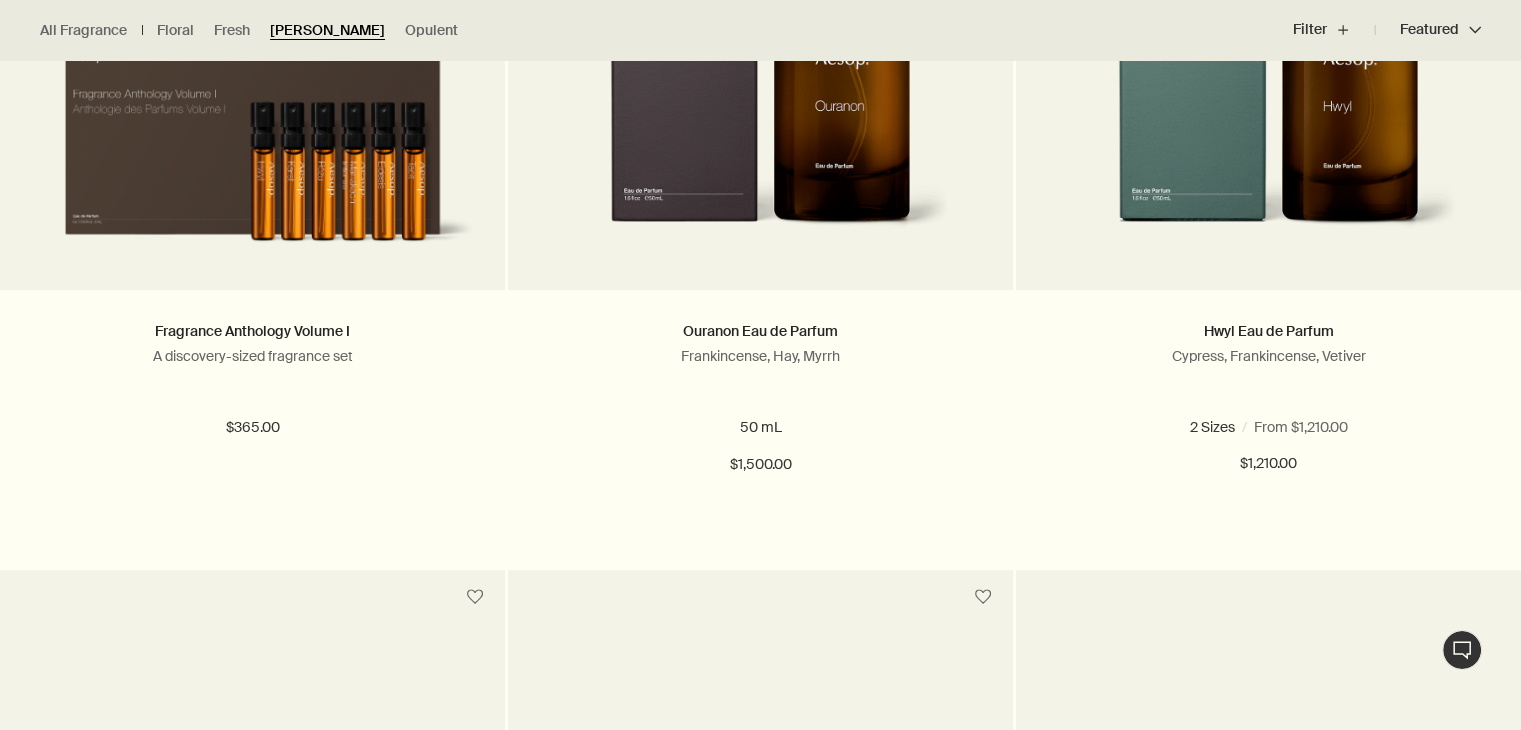 scroll, scrollTop: 1300, scrollLeft: 0, axis: vertical 